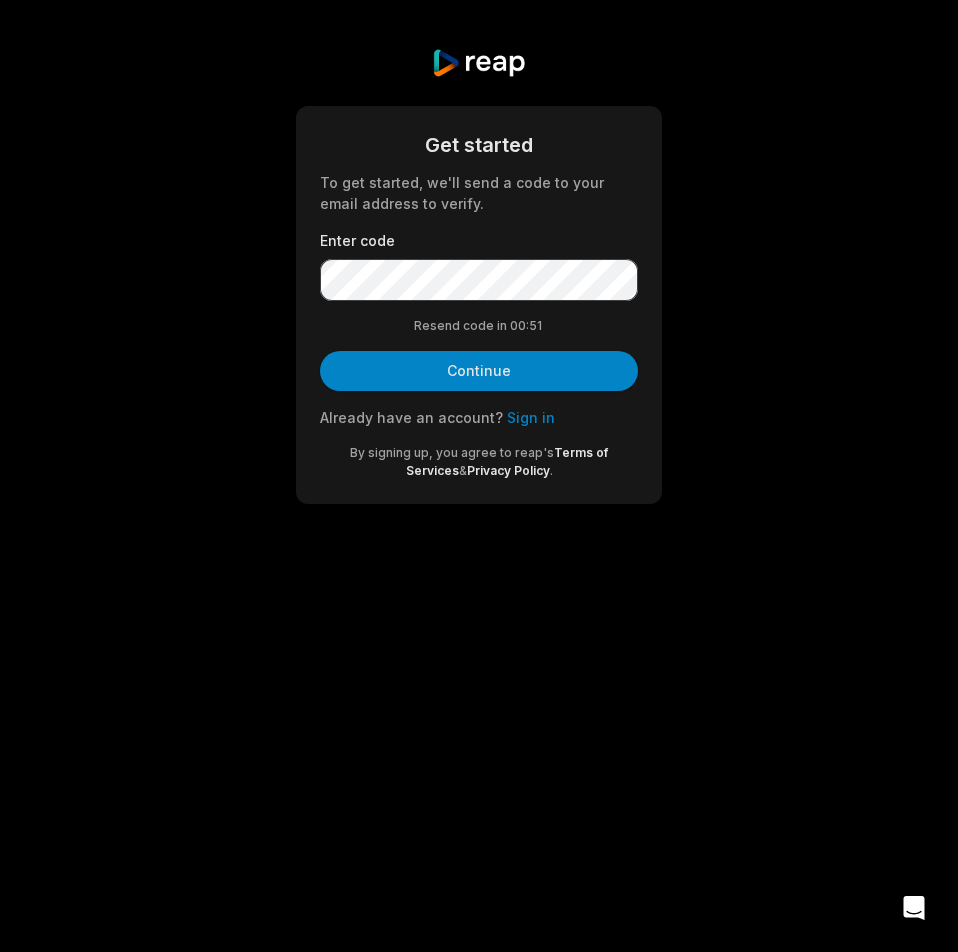 scroll, scrollTop: 0, scrollLeft: 0, axis: both 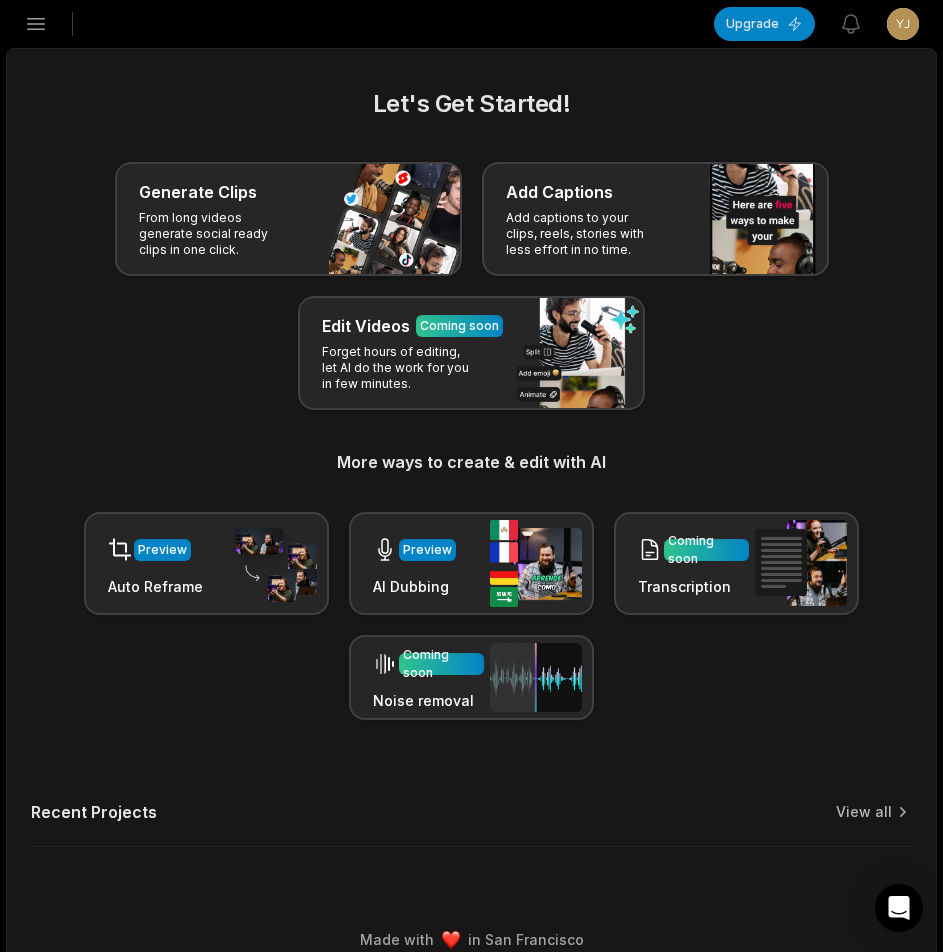 click 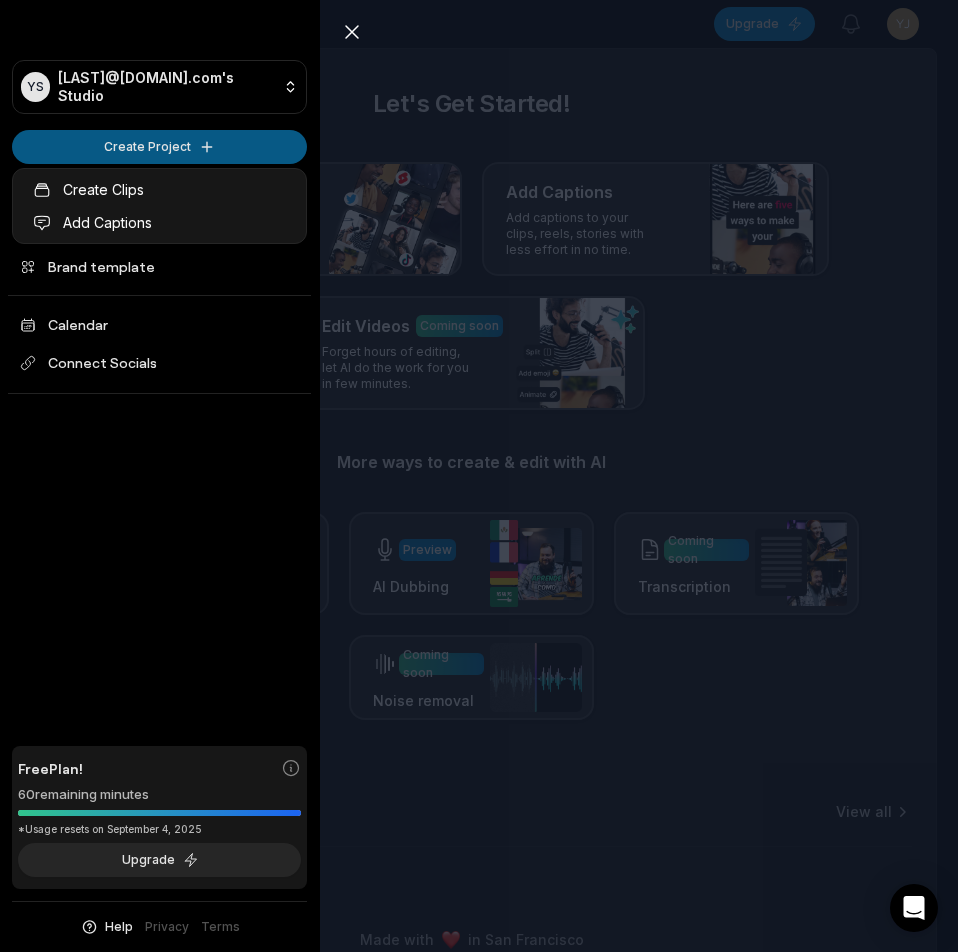click on "YS Yjzspthl@telegmail.com's Studio Create Project Home Projects Brand template Calendar Connect Socials Free  Plan! 60  remaining minutes *Usage resets on September 4, 2025 Upgrade Help Privacy Terms Open sidebar Upgrade View notifications Open user menu   Let's Get Started! Generate Clips From long videos generate social ready clips in one click. Add Captions Add captions to your clips, reels, stories with less effort in no time. Edit Videos Coming soon Forget hours of editing, let AI do the work for you in few minutes. More ways to create & edit with AI Preview Auto Reframe Preview AI Dubbing Coming soon Transcription Coming soon Noise removal Recent Projects View all Made with   in San Francisco
Close sidebar YS Yjzspthl@telegmail.com's Studio Create Project Home Projects Brand template Calendar Connect Socials Free  Plan! 60  remaining minutes *Usage resets on September 4, 2025 Upgrade Help Privacy Terms Create Clips Add Captions" at bounding box center [479, 476] 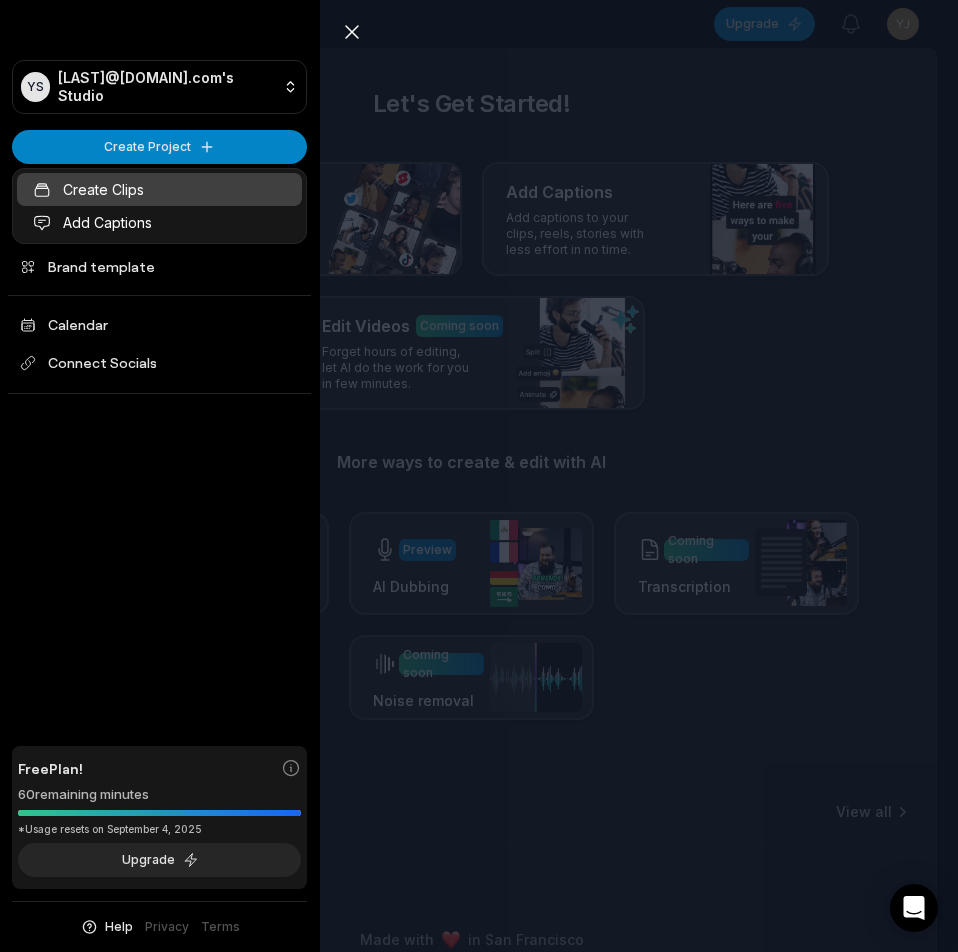 click on "Create Clips" at bounding box center (159, 189) 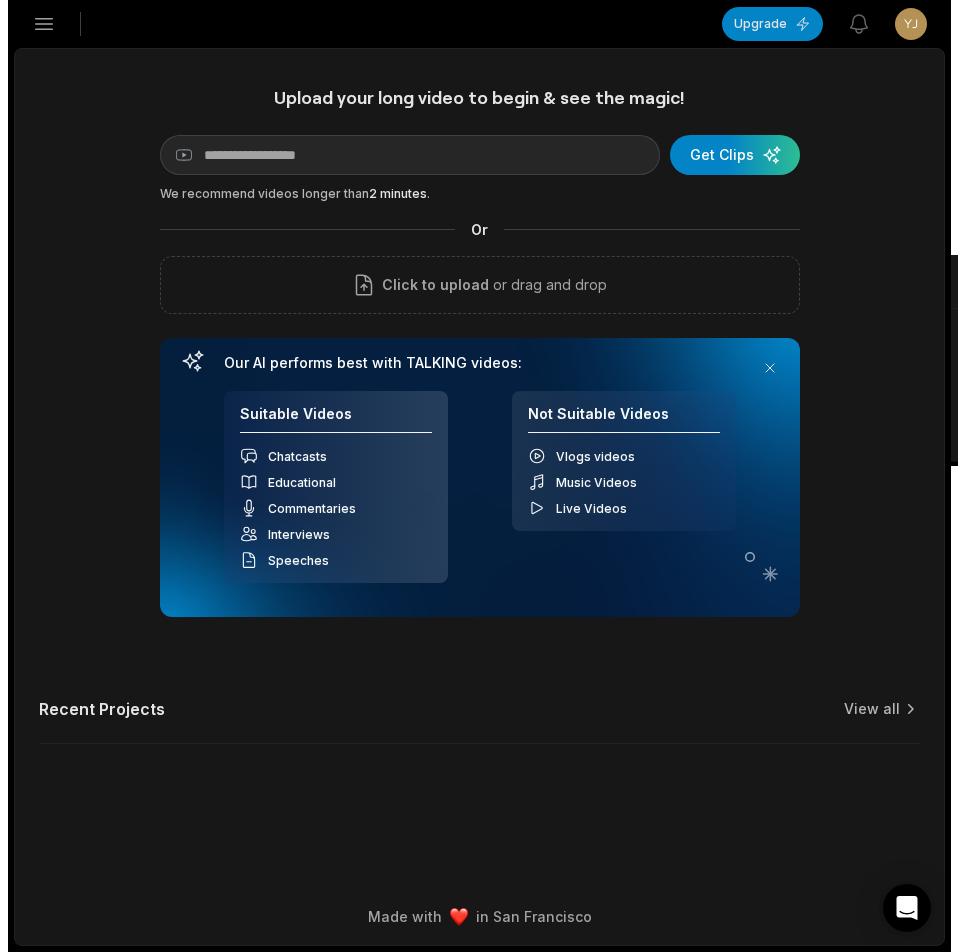 scroll, scrollTop: 0, scrollLeft: 0, axis: both 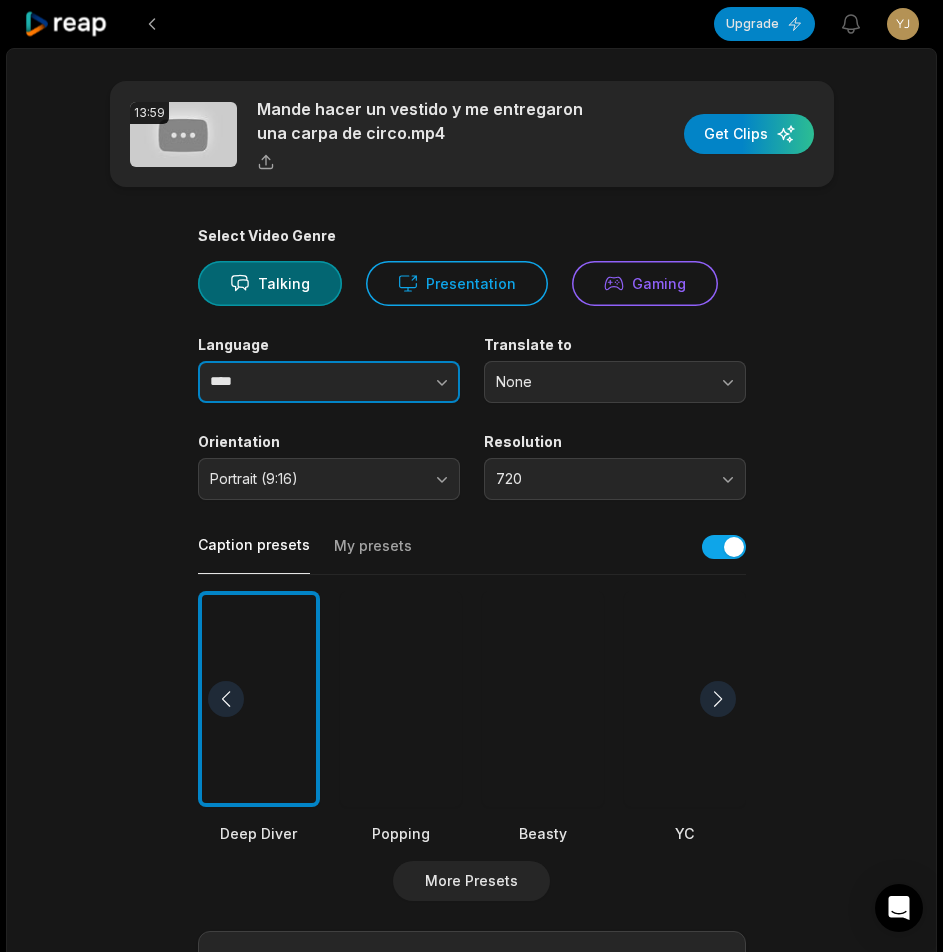 click 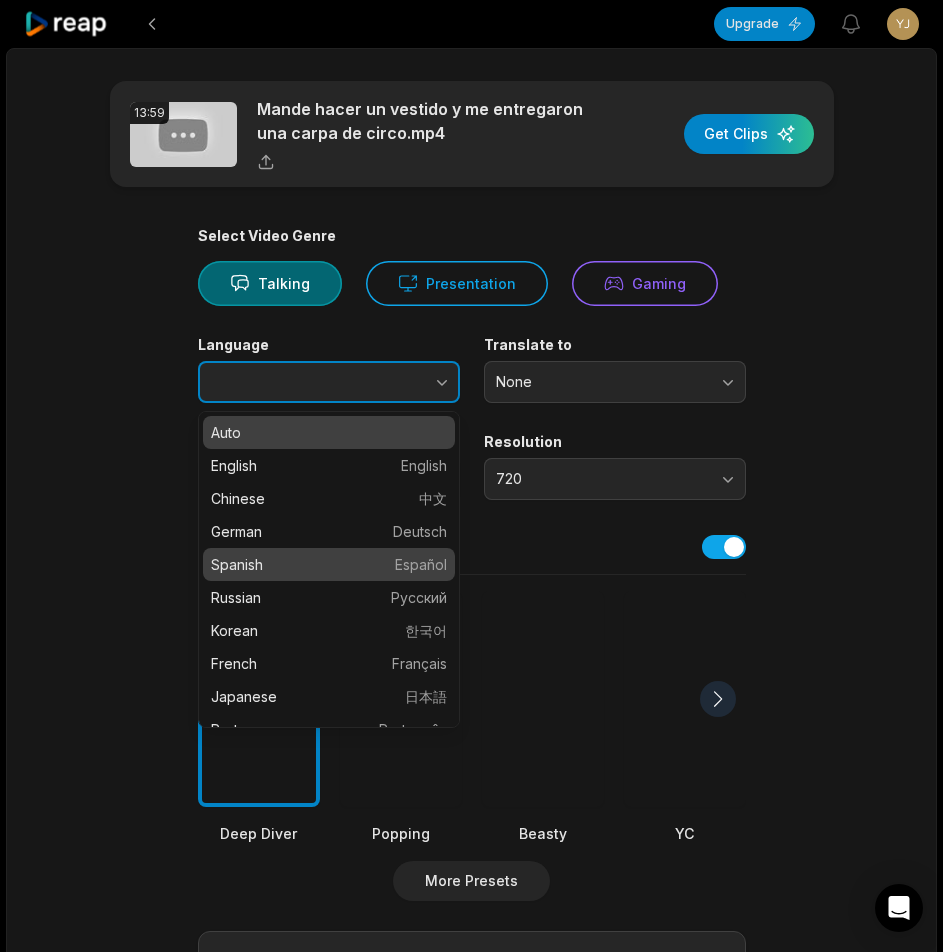 type on "*******" 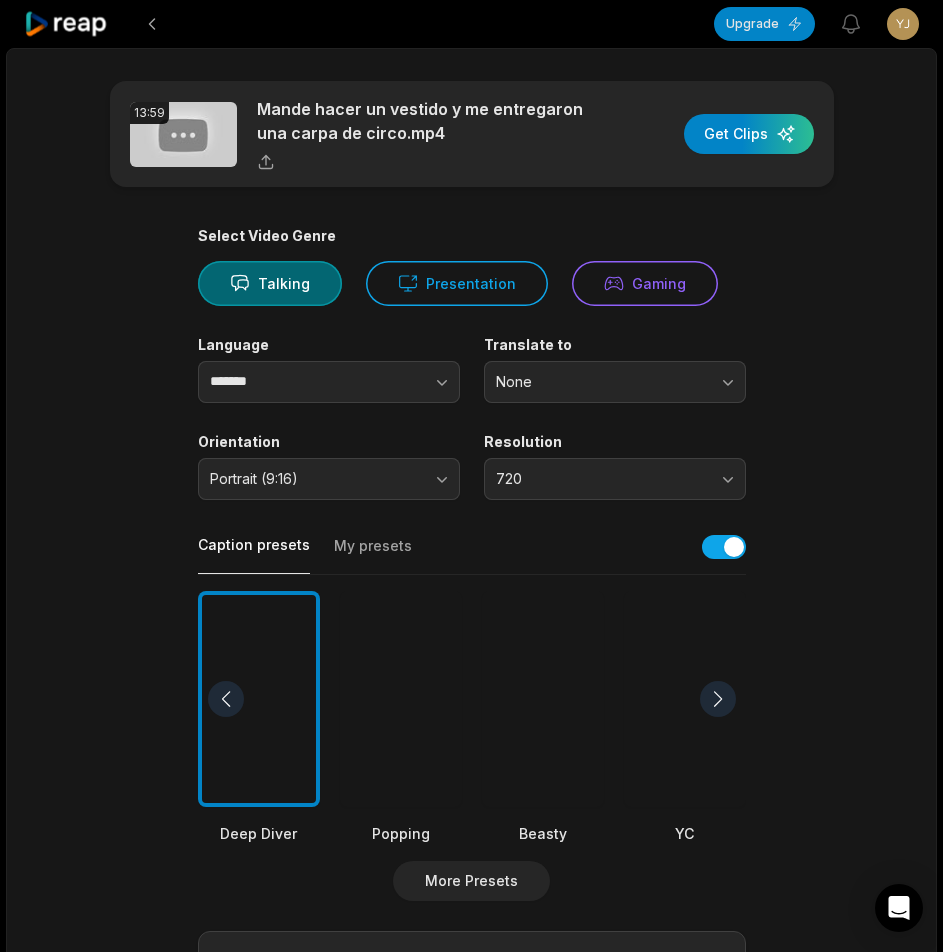 click at bounding box center (543, 699) 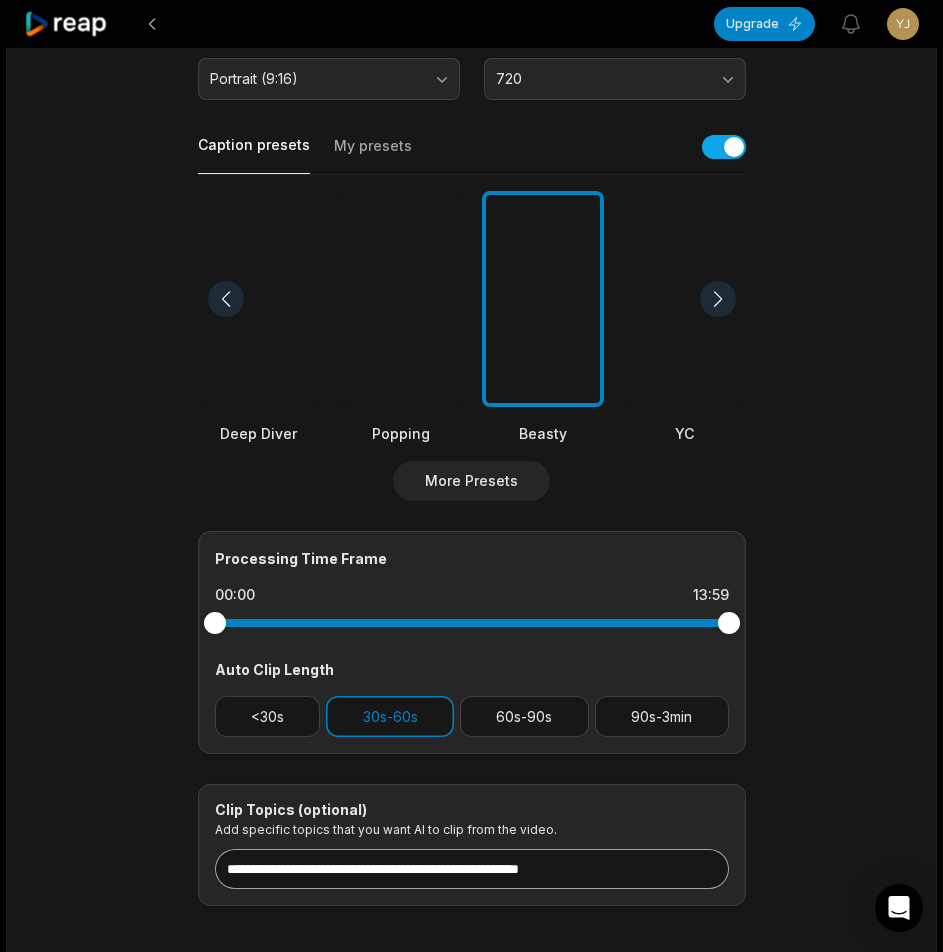 scroll, scrollTop: 498, scrollLeft: 0, axis: vertical 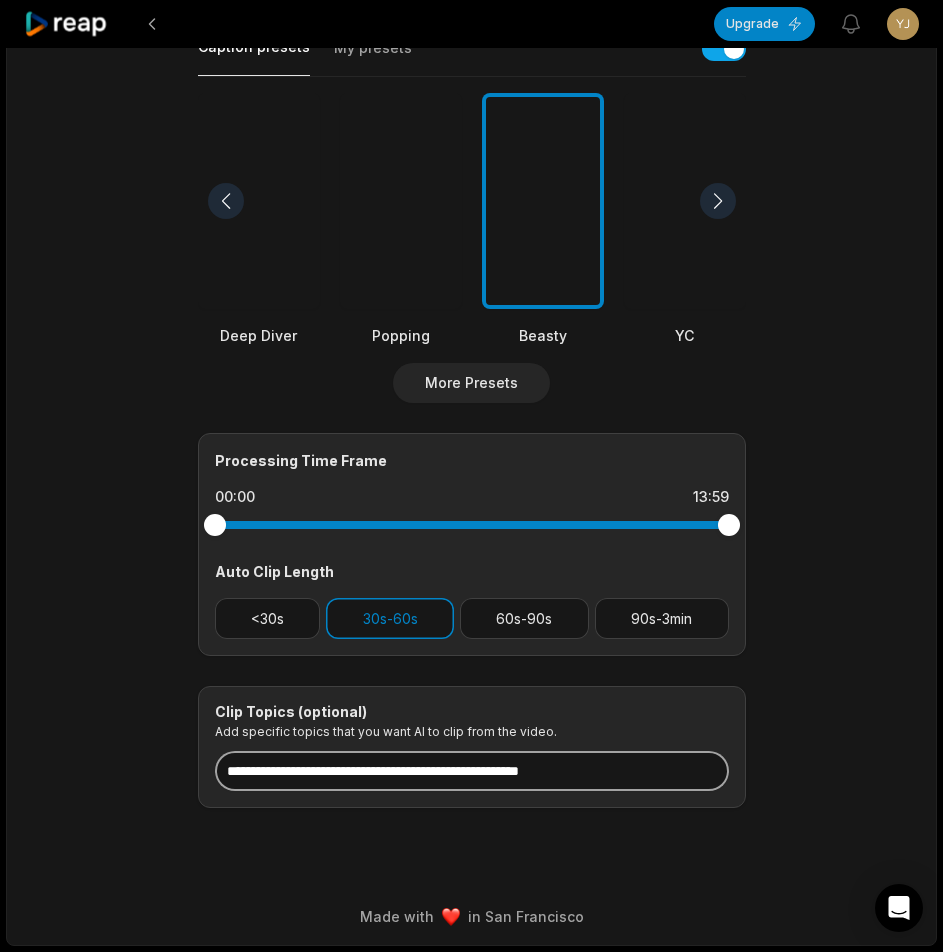 click at bounding box center [472, 771] 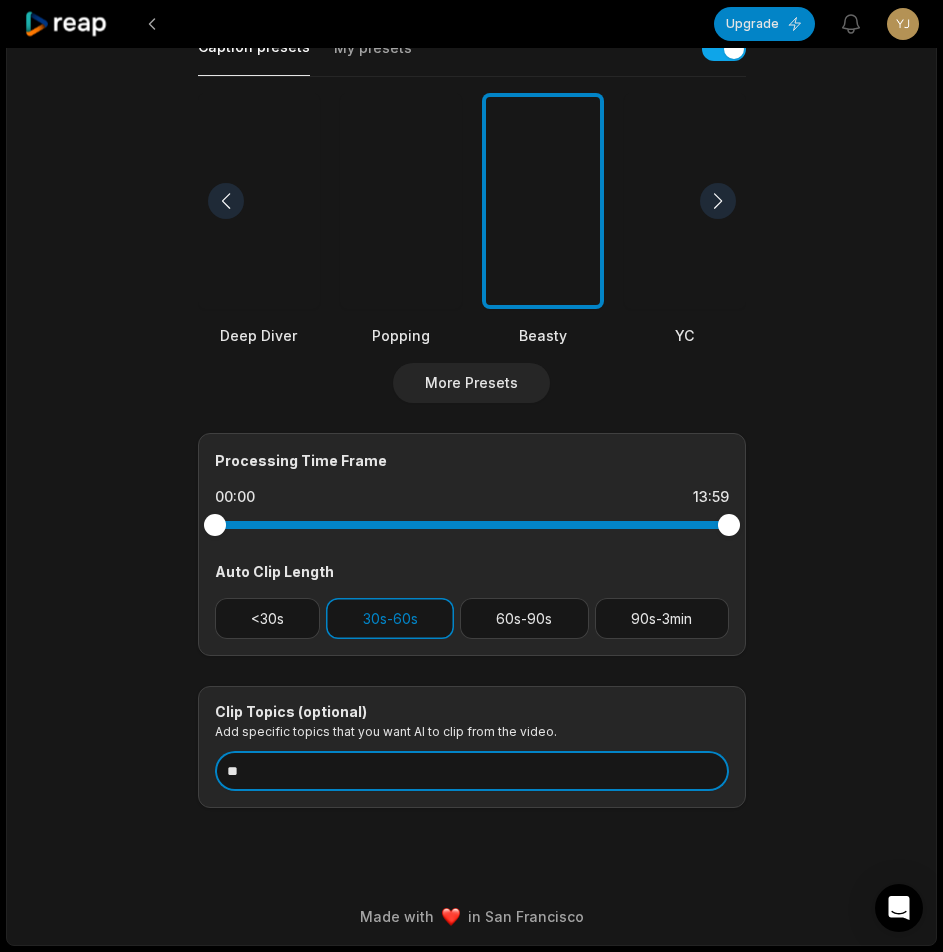 type on "*" 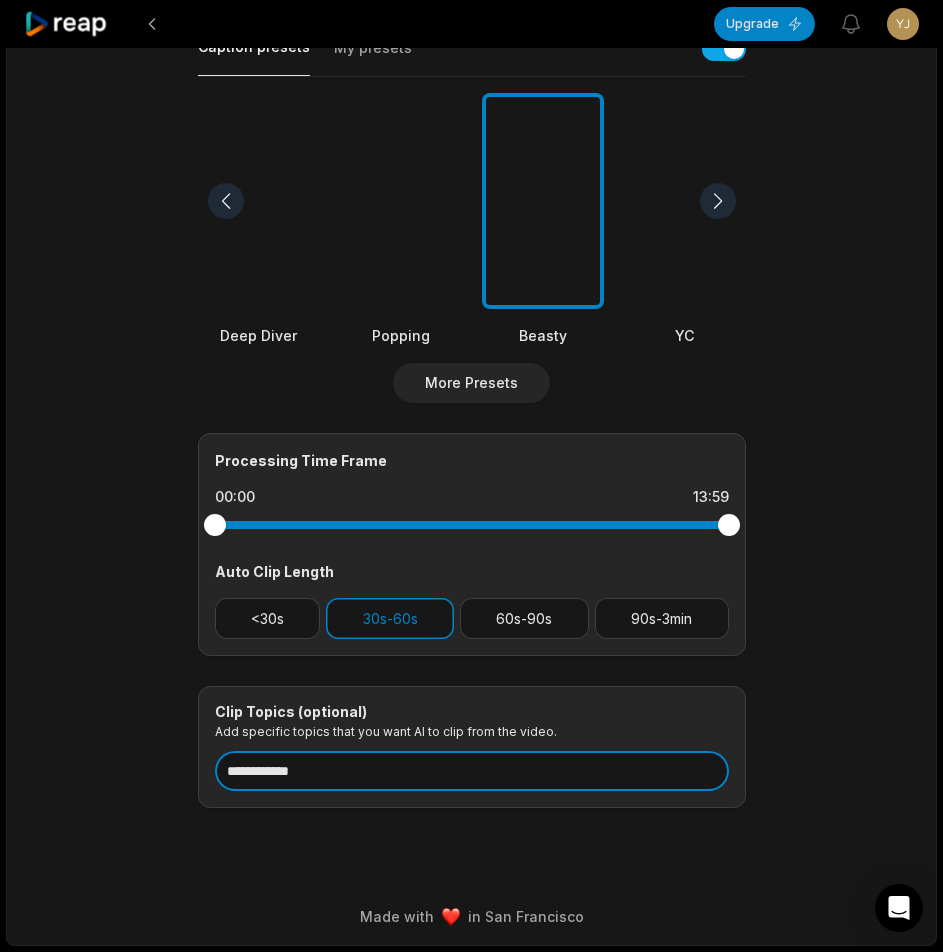 type on "**********" 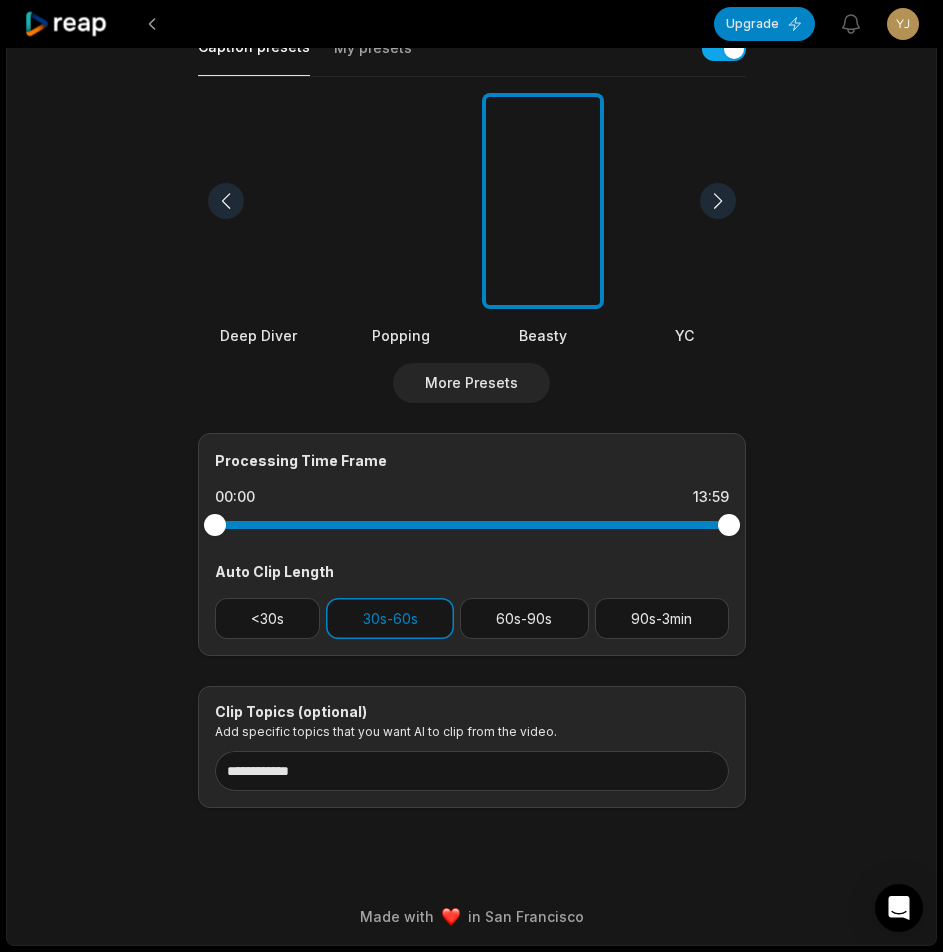 scroll, scrollTop: 0, scrollLeft: 0, axis: both 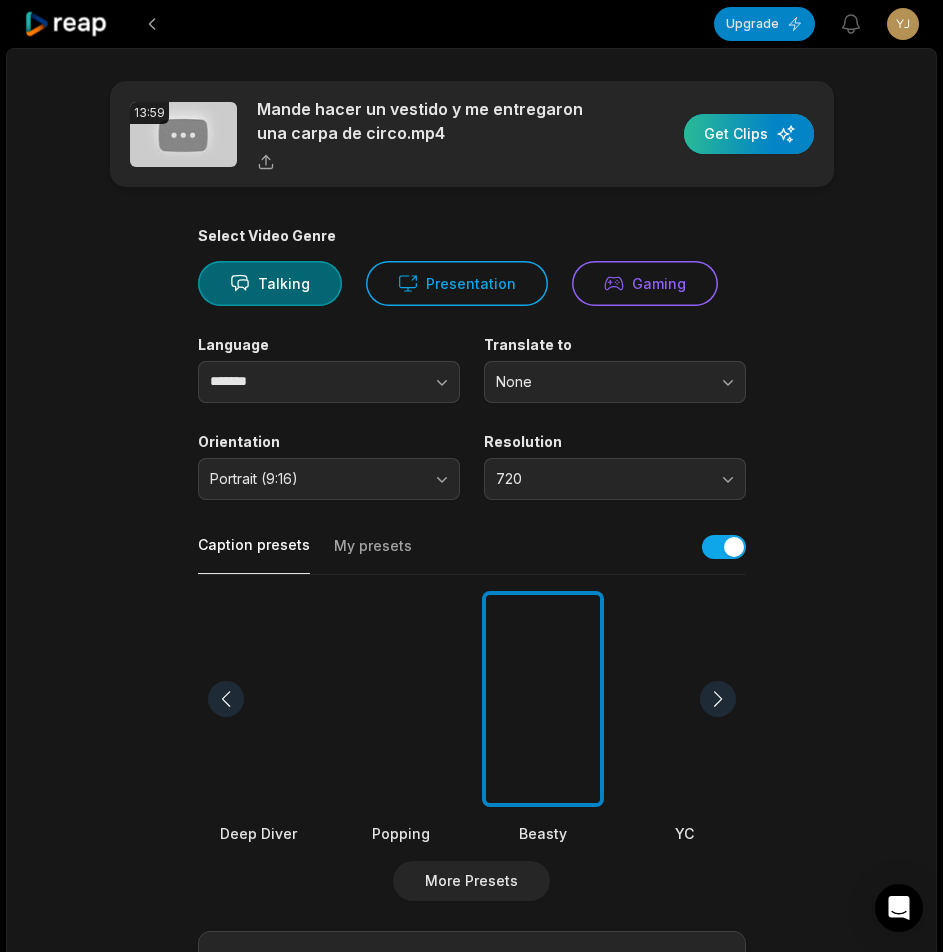 click at bounding box center (749, 134) 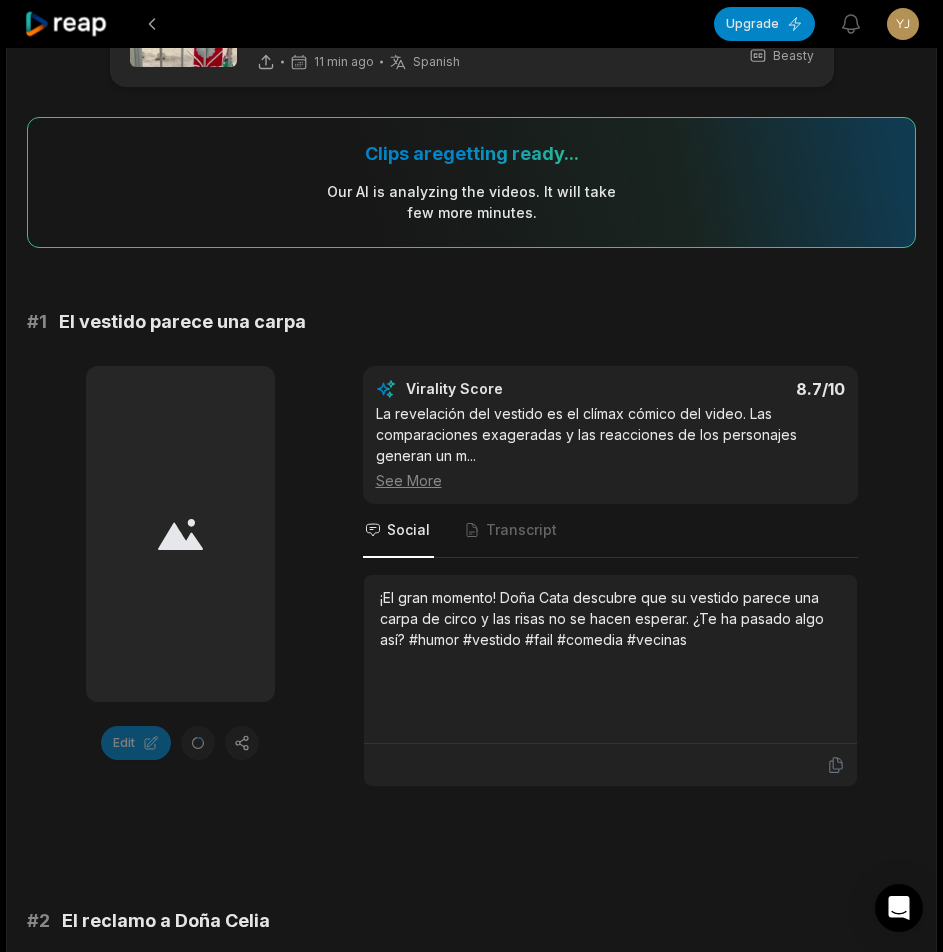 scroll, scrollTop: 0, scrollLeft: 0, axis: both 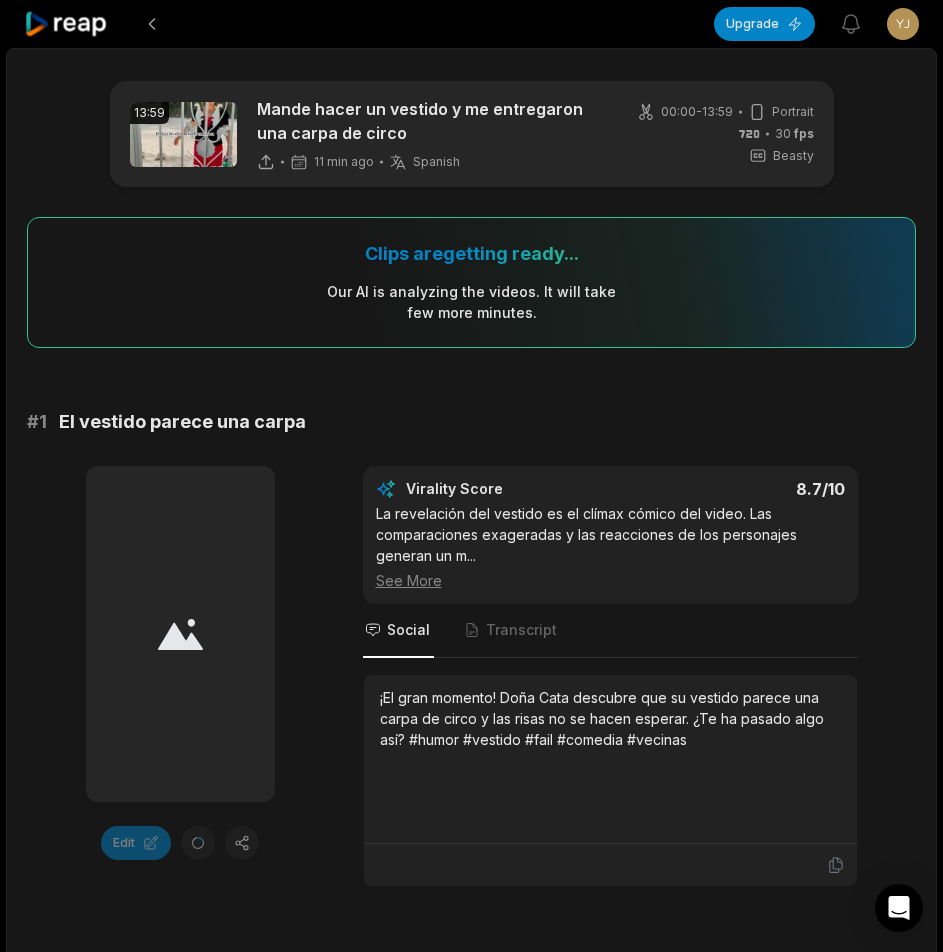 click 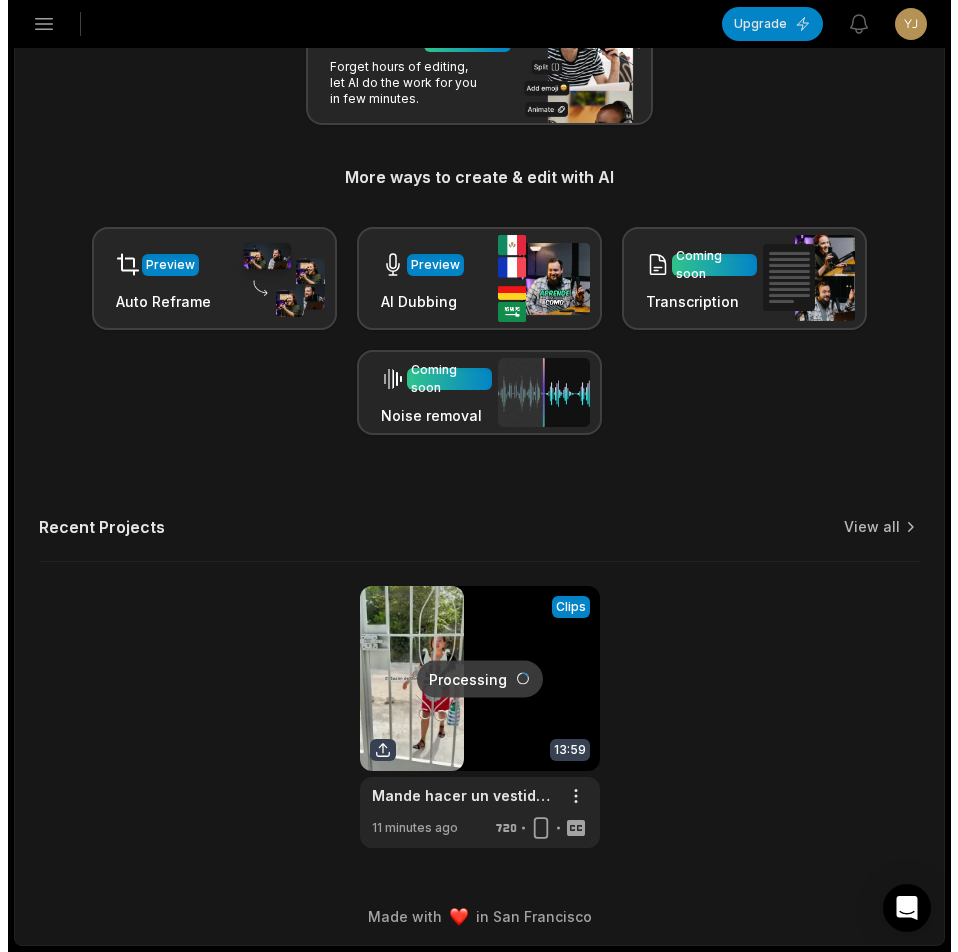 scroll, scrollTop: 0, scrollLeft: 0, axis: both 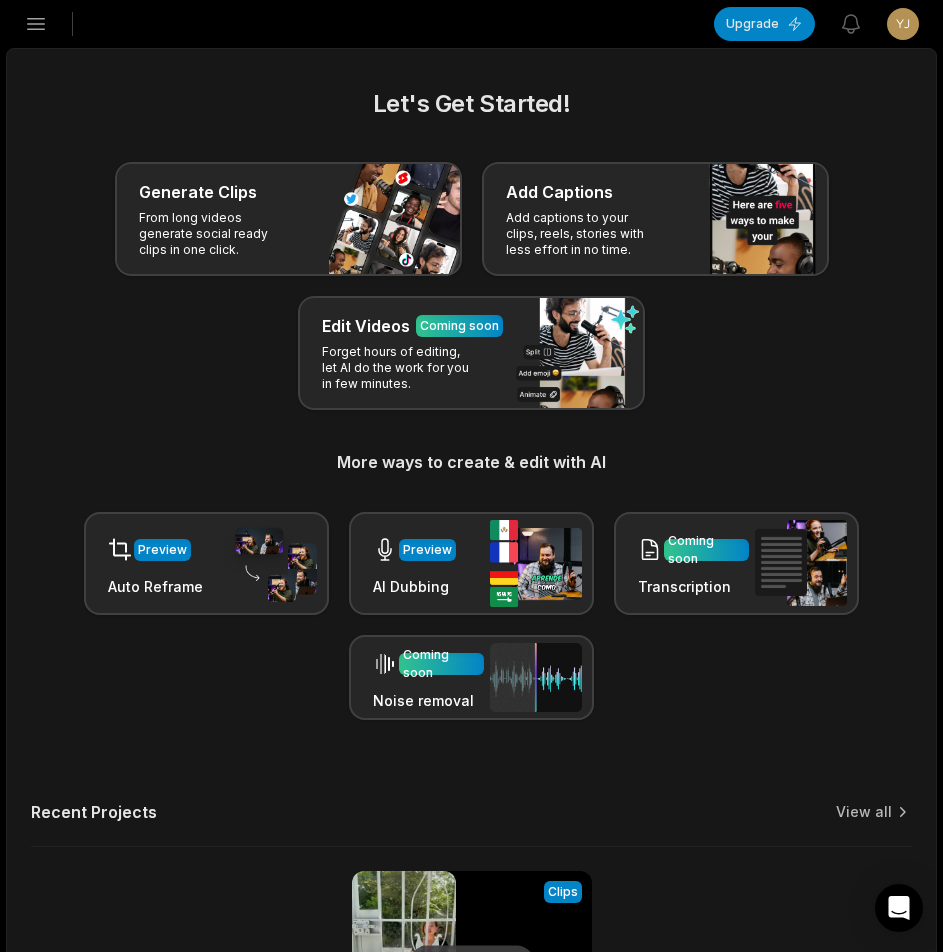 click 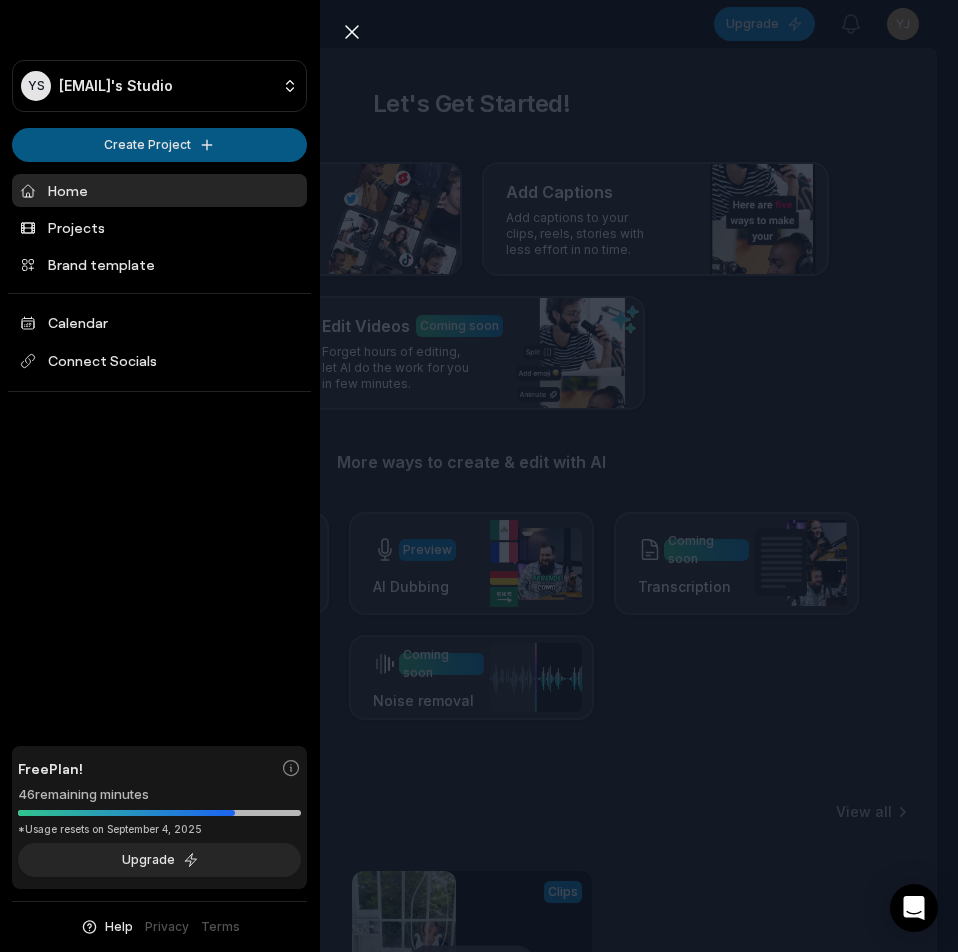 click on "YS Yjzspthl@telegmail.com's Studio Create Project Home Projects Brand template Calendar Connect Socials Free  Plan! 46  remaining minutes *Usage resets on September 4, 2025 Upgrade Help Privacy Terms Open sidebar Upgrade View notifications Open user menu   Let's Get Started! Generate Clips From long videos generate social ready clips in one click. Add Captions Add captions to your clips, reels, stories with less effort in no time. Edit Videos Coming soon Forget hours of editing, let AI do the work for you in few minutes. More ways to create & edit with AI Preview Auto Reframe Preview AI Dubbing Coming soon Transcription Coming soon Noise removal Recent Projects View all Processing Clips 13:59 Mande hacer un vestido y me entregaron una carpa de circo Open options 11 minutes ago Made with   in San Francisco
Close sidebar YS Yjzspthl@telegmail.com's Studio Create Project Home Projects Brand template Calendar Connect Socials Free  Plan! 46  remaining minutes *Usage resets on September 4, 2025 Upgrade Help" at bounding box center (479, 476) 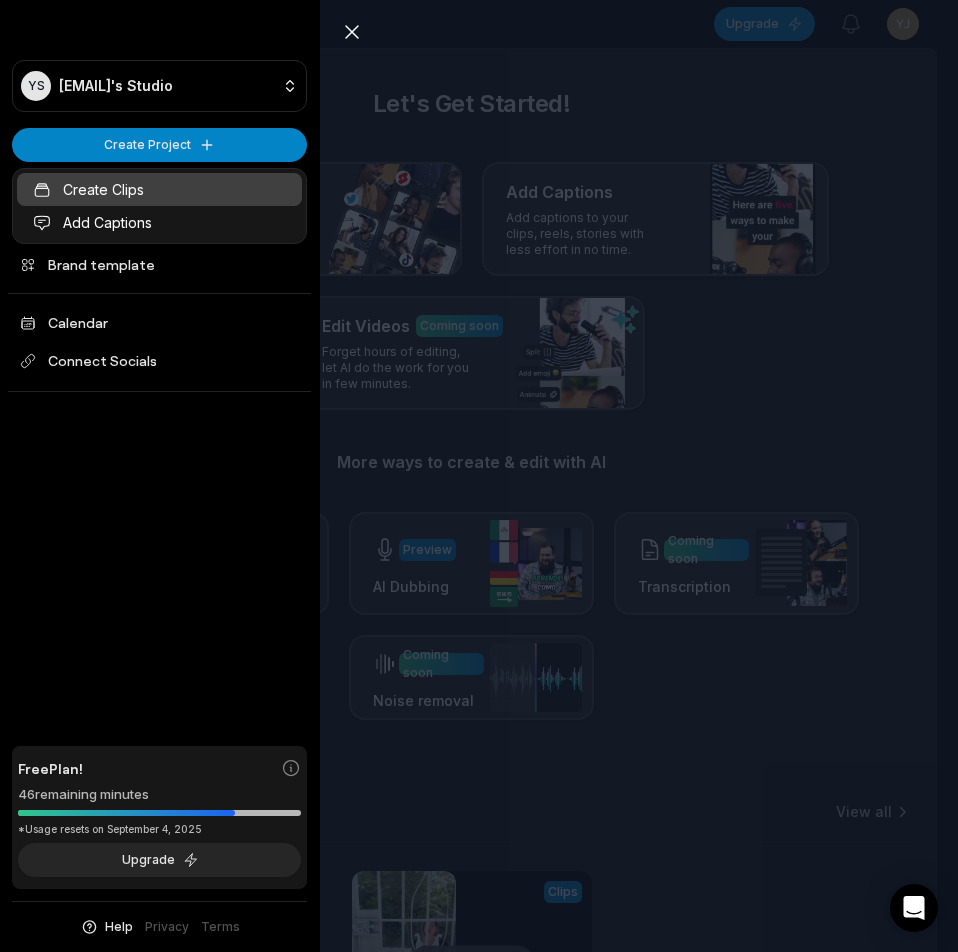 click on "Create Clips" at bounding box center (159, 189) 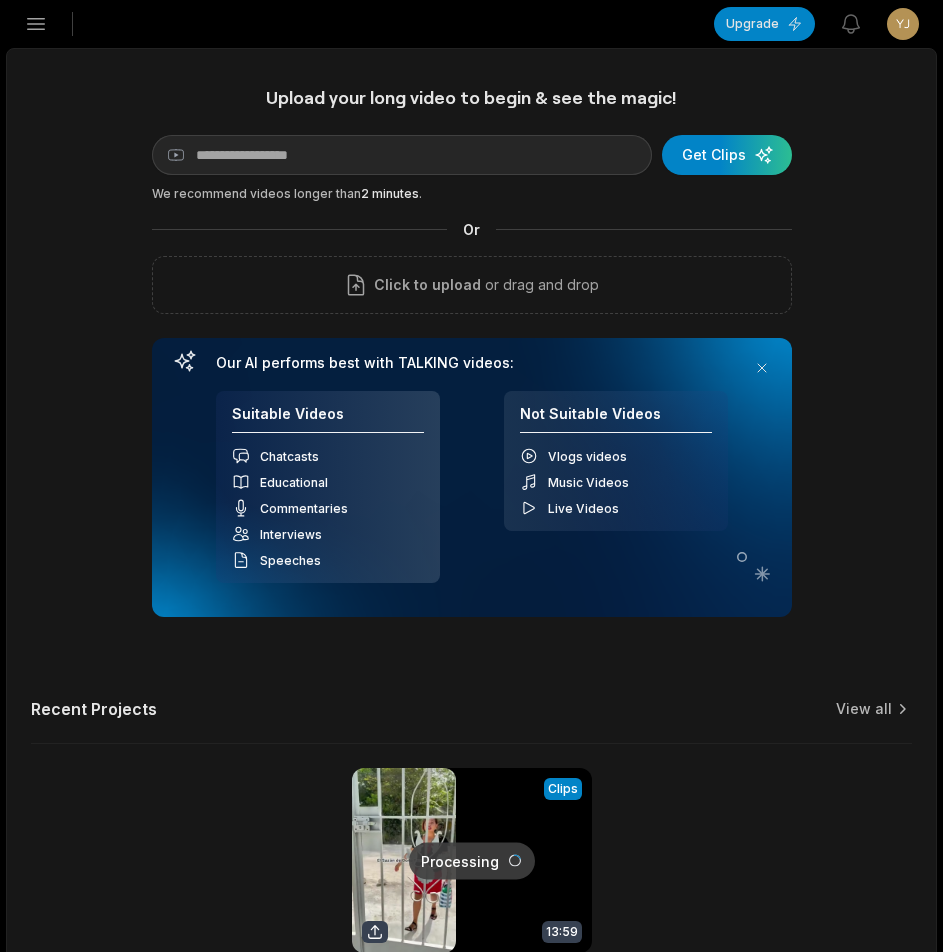 scroll, scrollTop: 0, scrollLeft: 0, axis: both 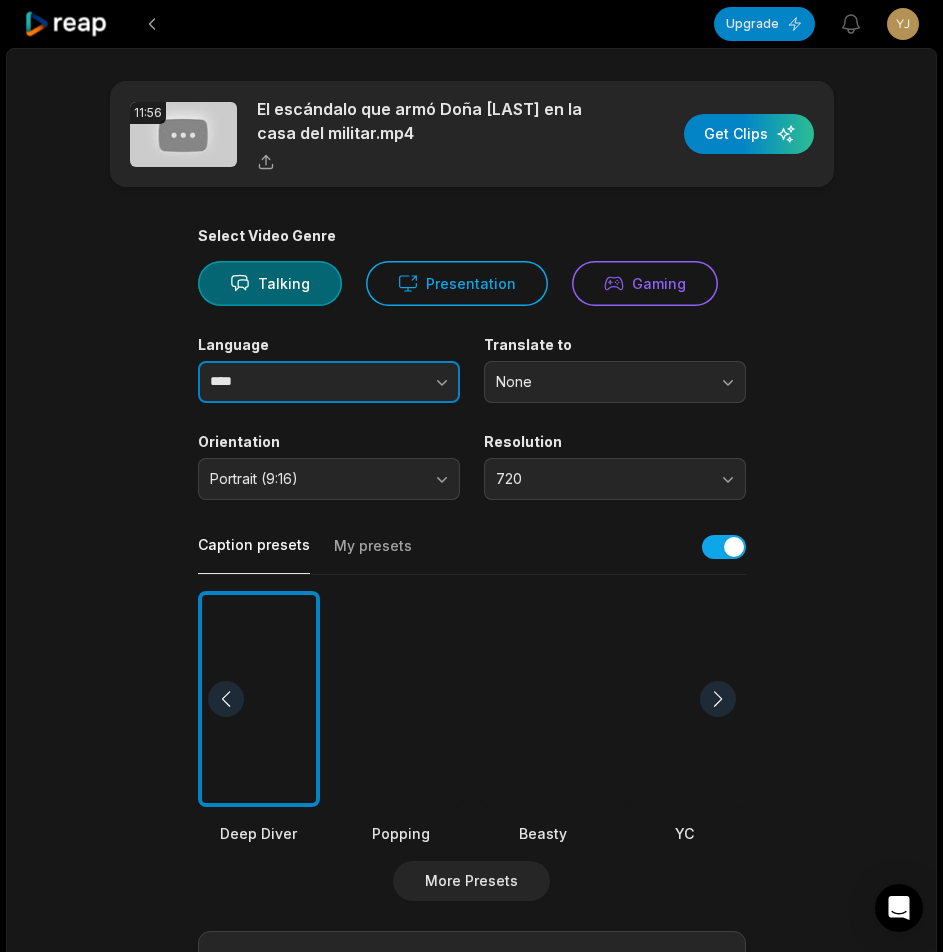 click at bounding box center (402, 382) 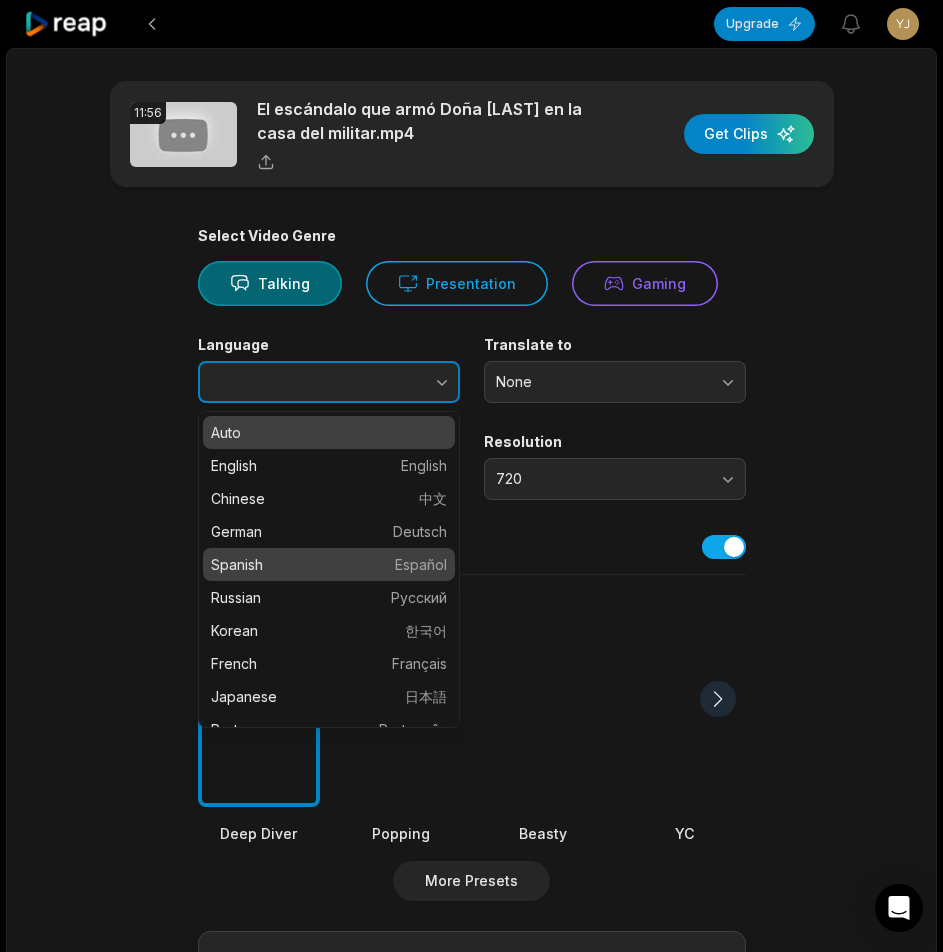 type on "*******" 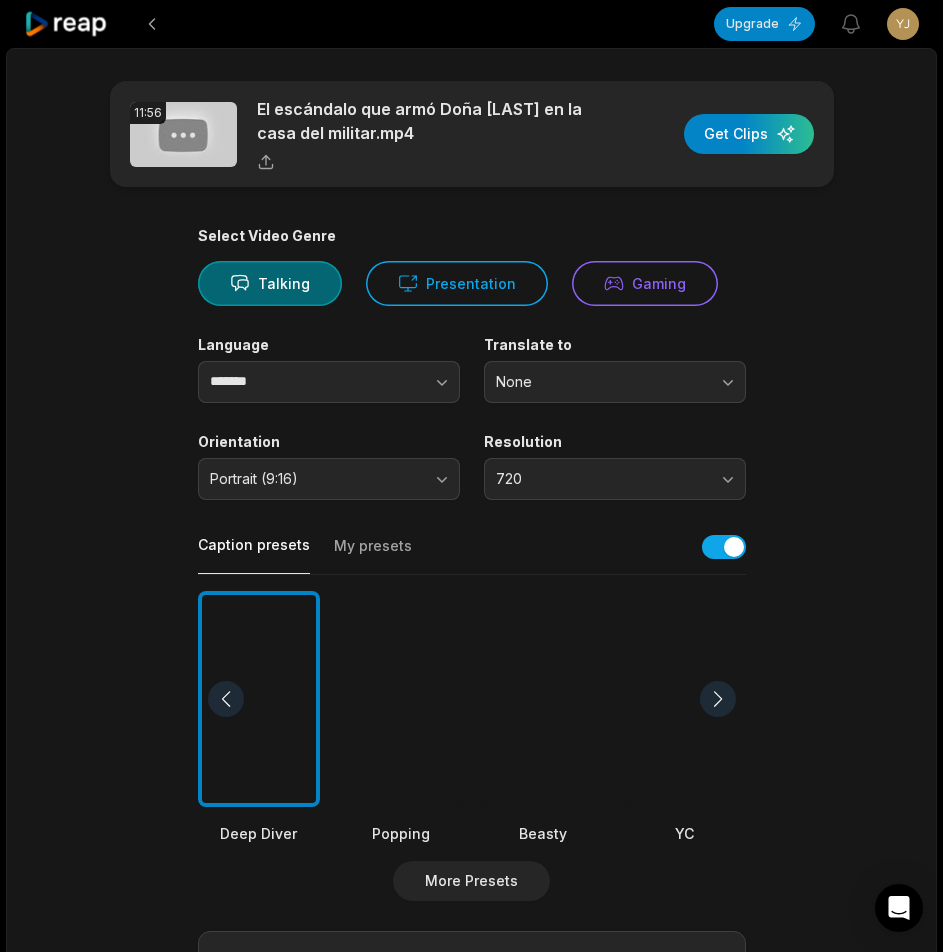 click at bounding box center (543, 699) 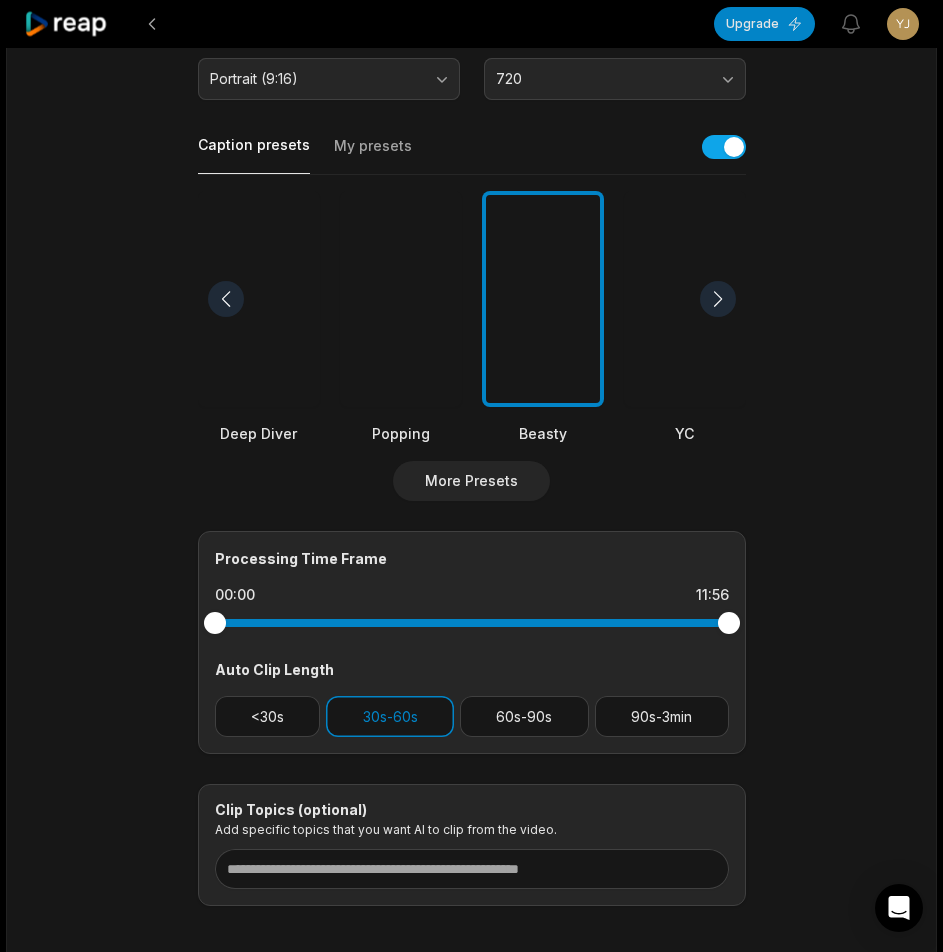 scroll, scrollTop: 498, scrollLeft: 0, axis: vertical 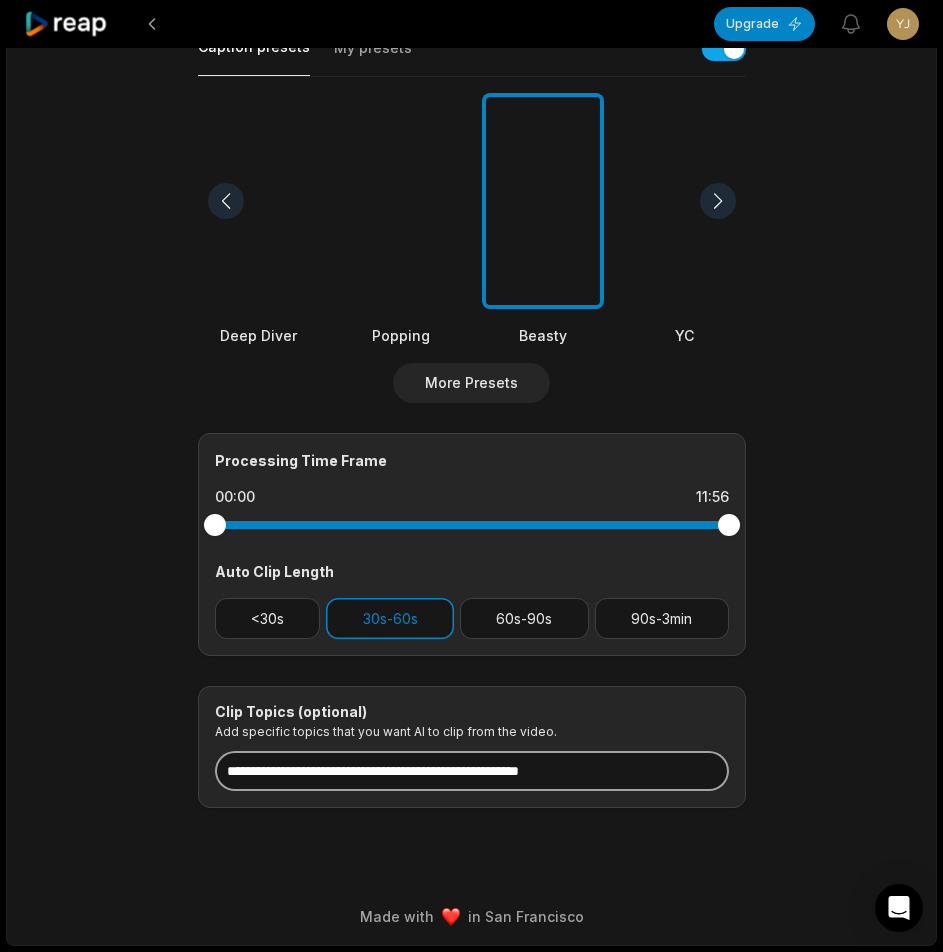 click at bounding box center [472, 771] 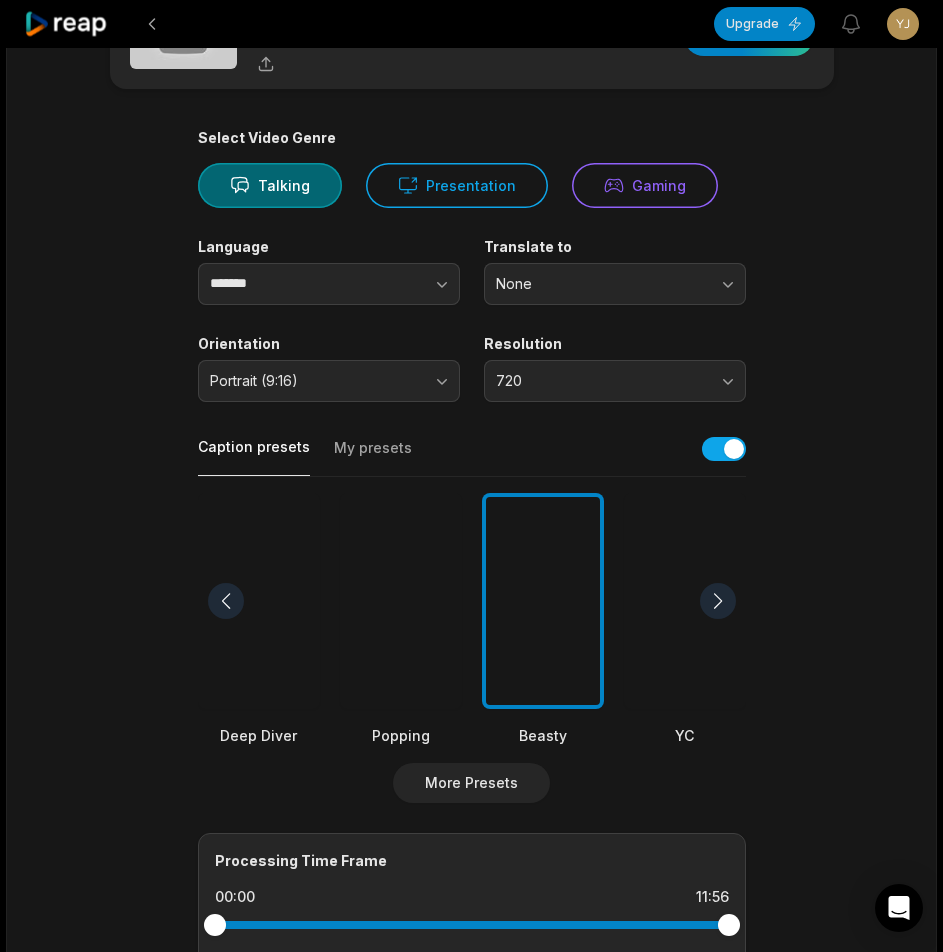 scroll, scrollTop: 0, scrollLeft: 0, axis: both 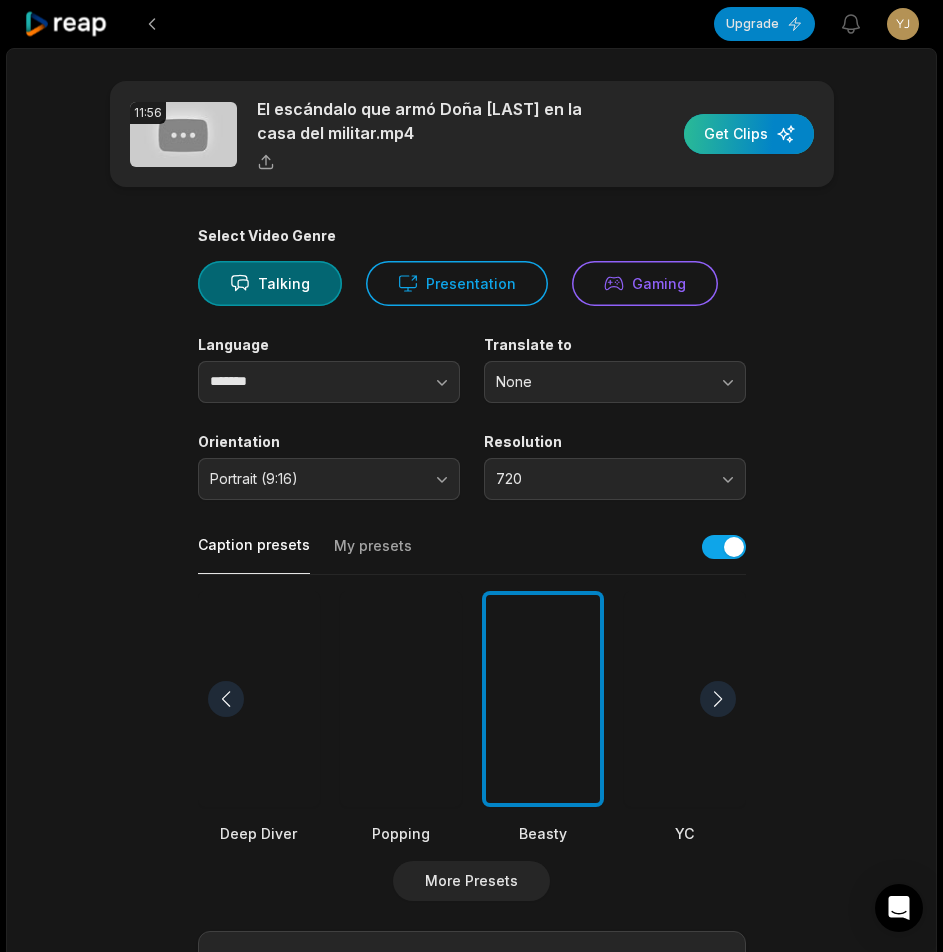 type on "**********" 